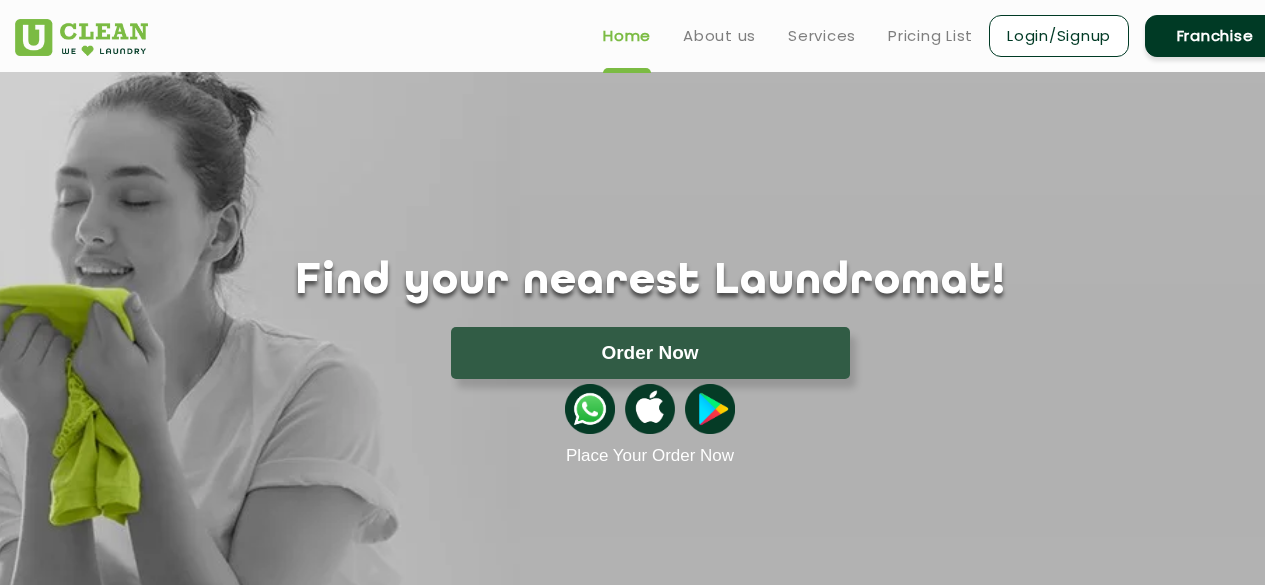 scroll, scrollTop: 0, scrollLeft: 0, axis: both 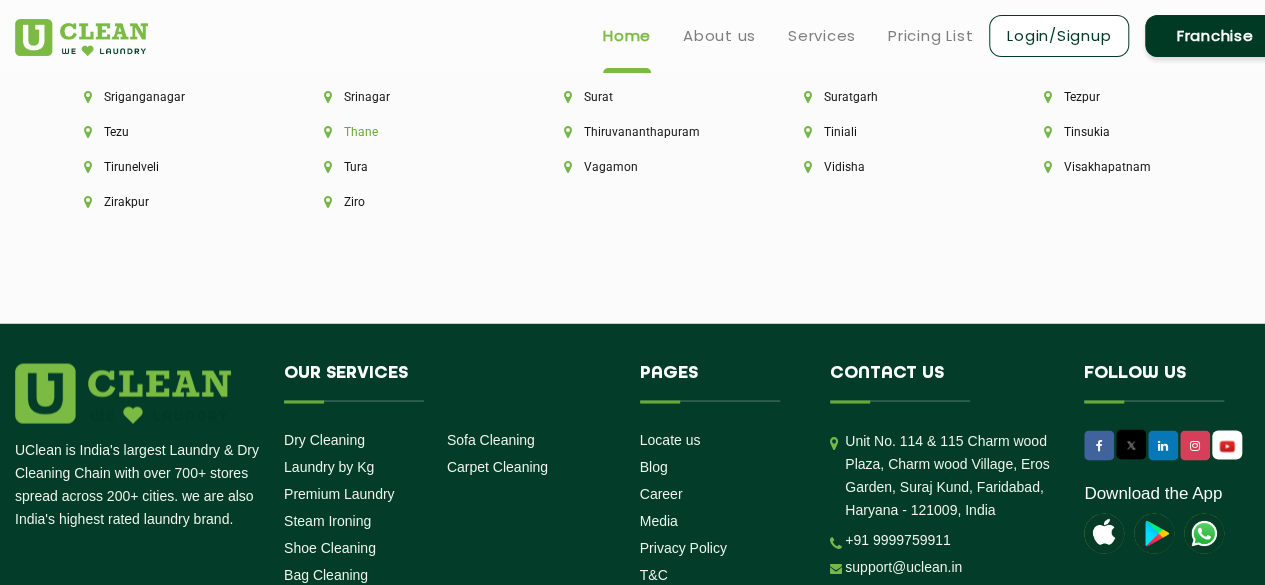 click on "Thane" 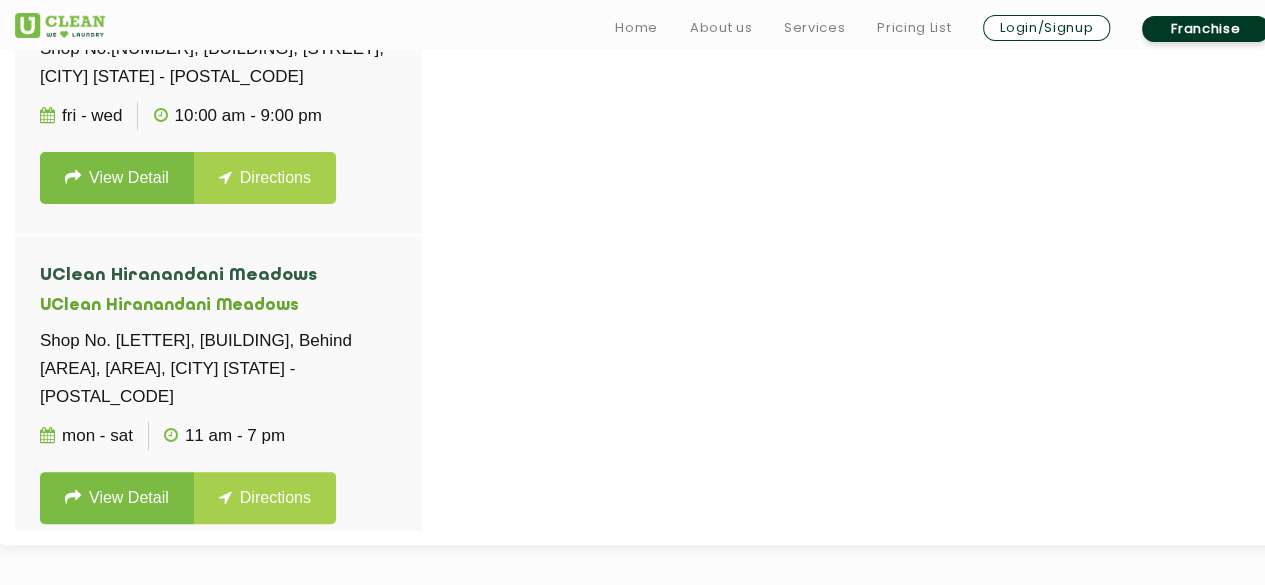 scroll, scrollTop: 706, scrollLeft: 0, axis: vertical 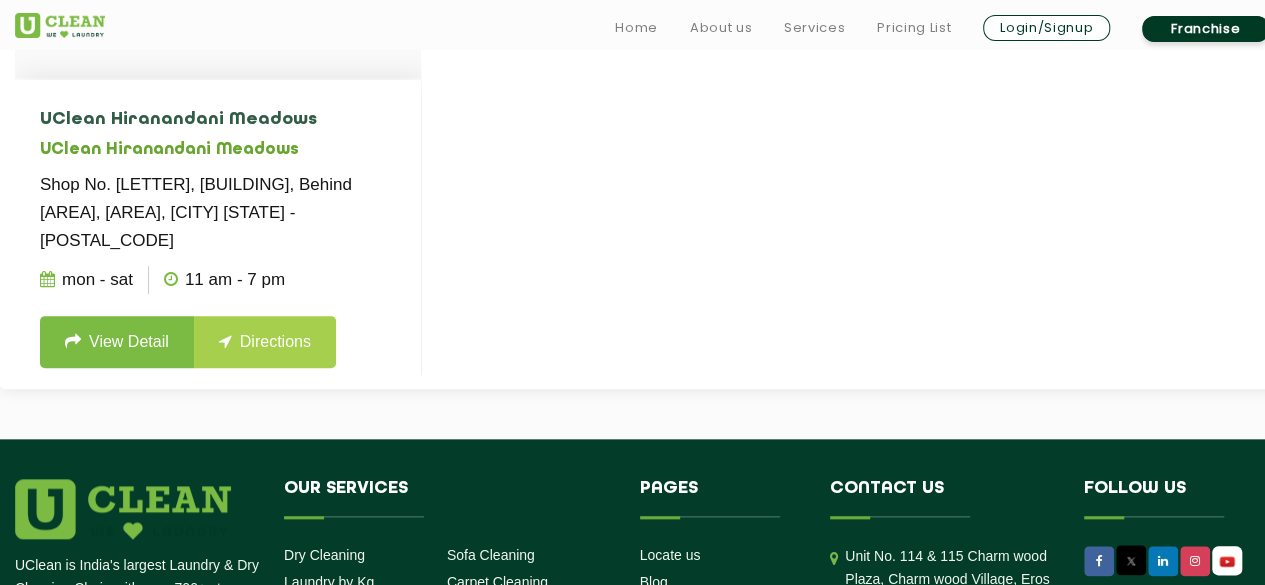 click on "View Detail" 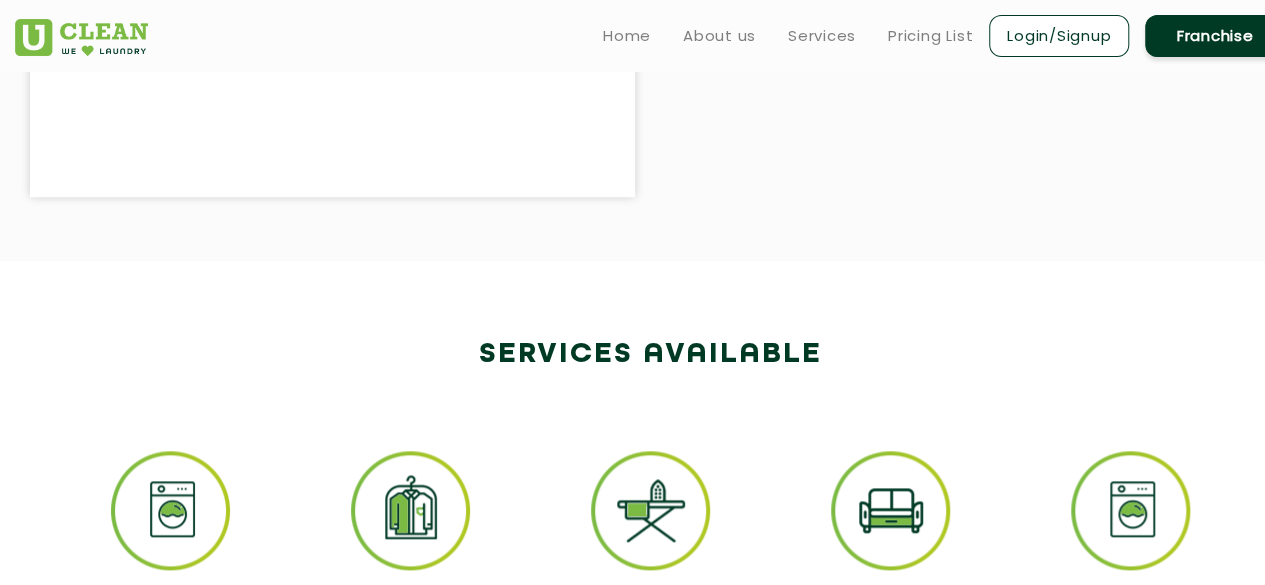 scroll, scrollTop: 0, scrollLeft: 0, axis: both 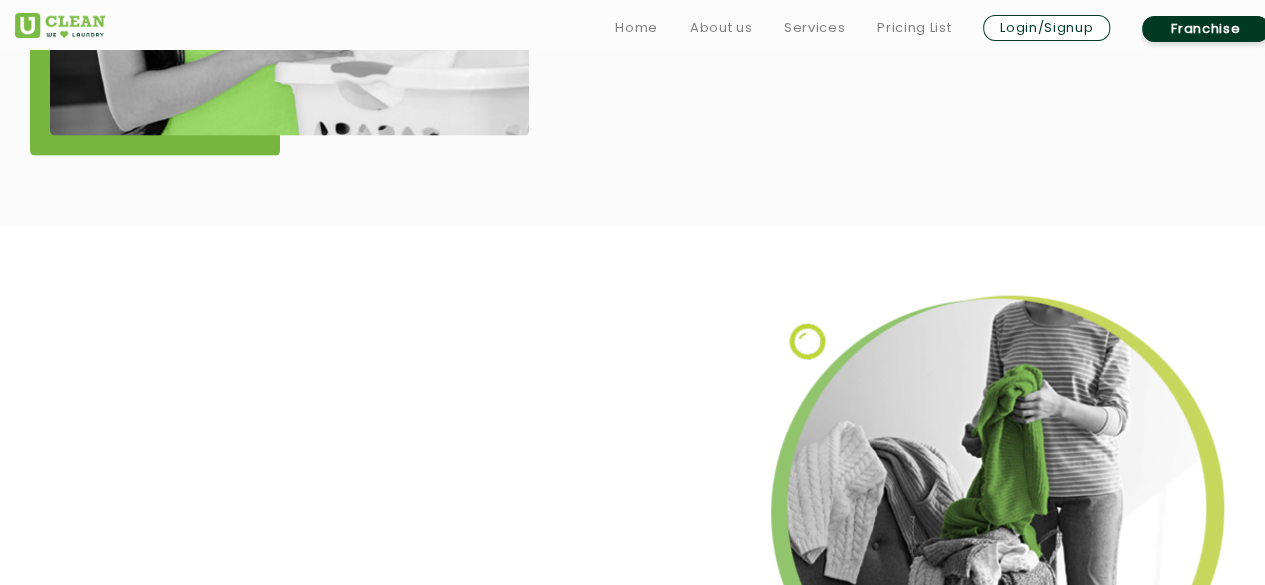 drag, startPoint x: 1260, startPoint y: 447, endPoint x: 1273, endPoint y: 425, distance: 25.553865 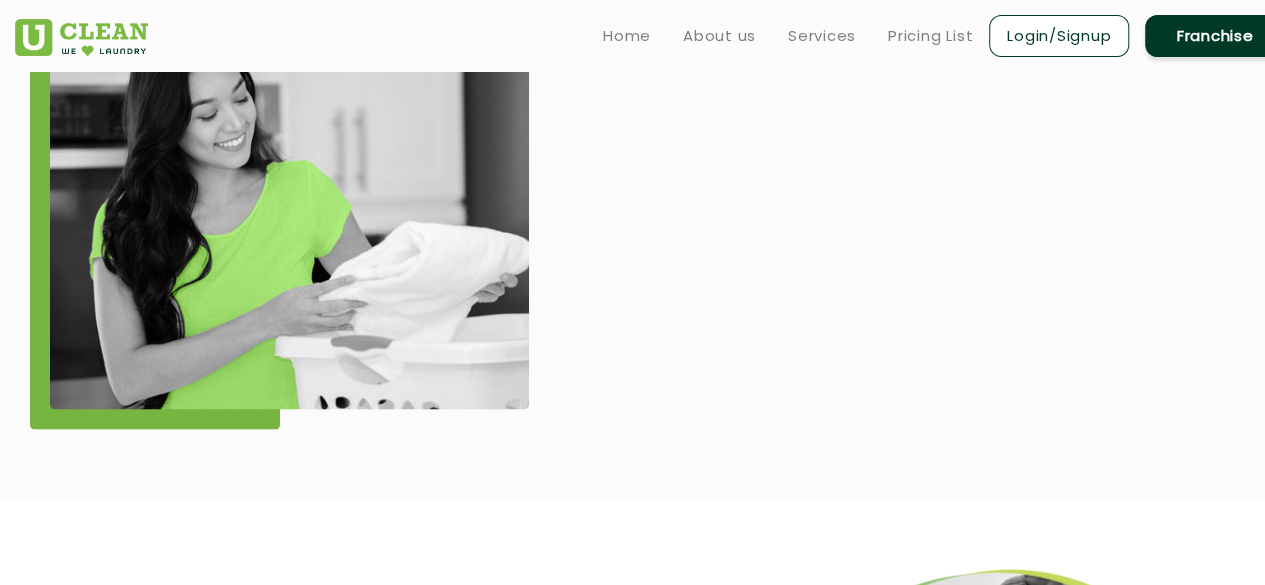 scroll, scrollTop: 1828, scrollLeft: 0, axis: vertical 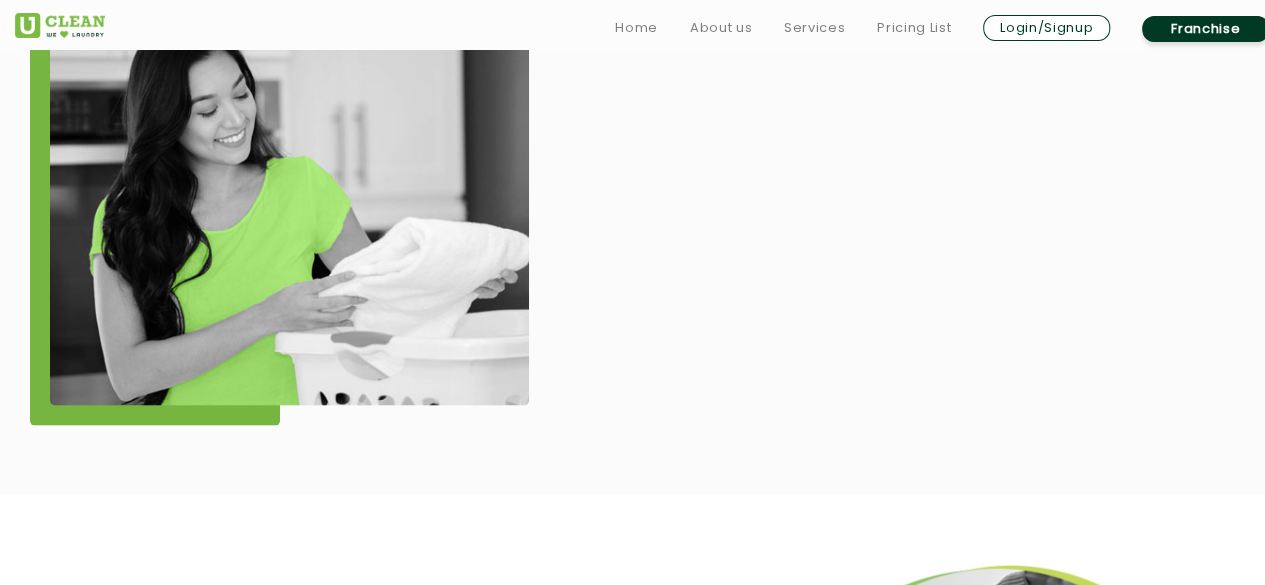 click 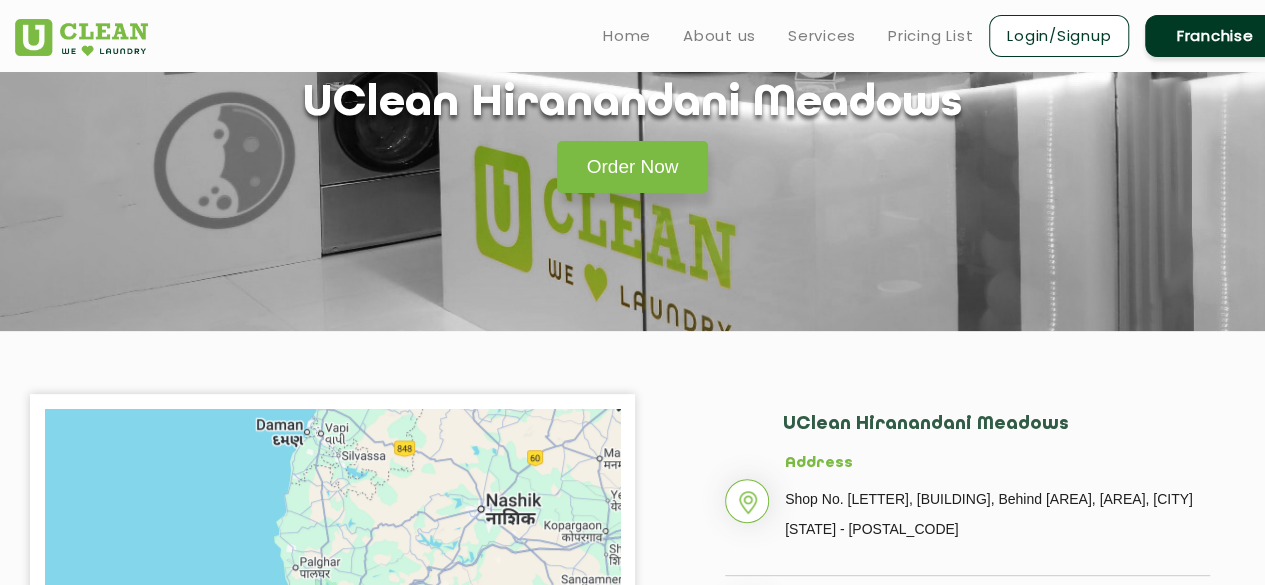 scroll, scrollTop: 0, scrollLeft: 0, axis: both 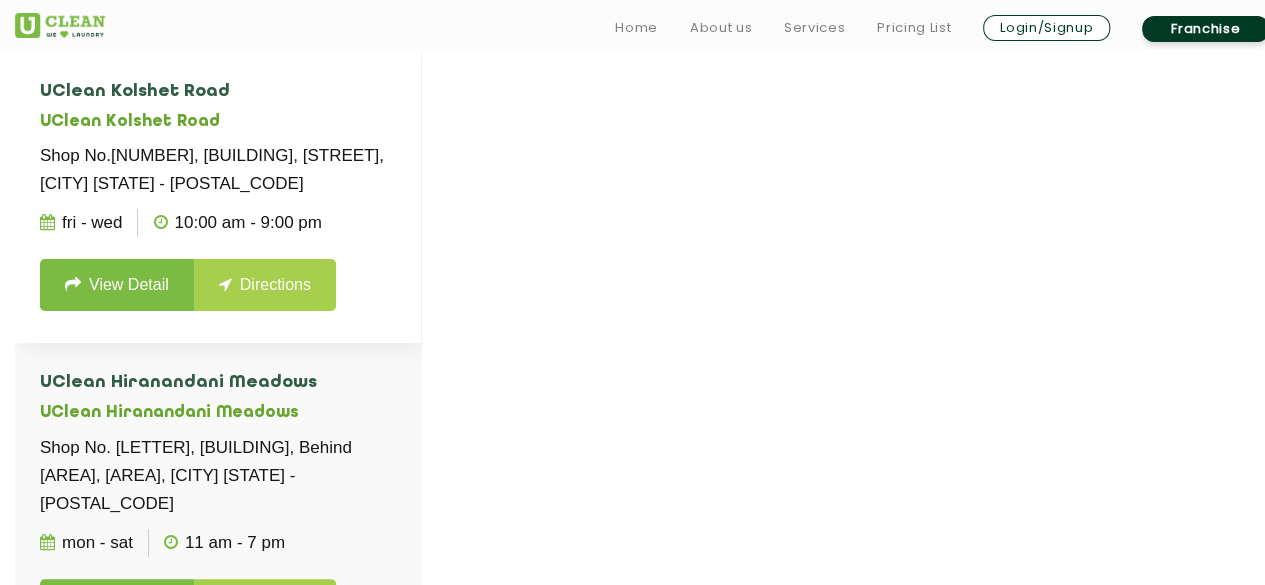 click on "View Detail" 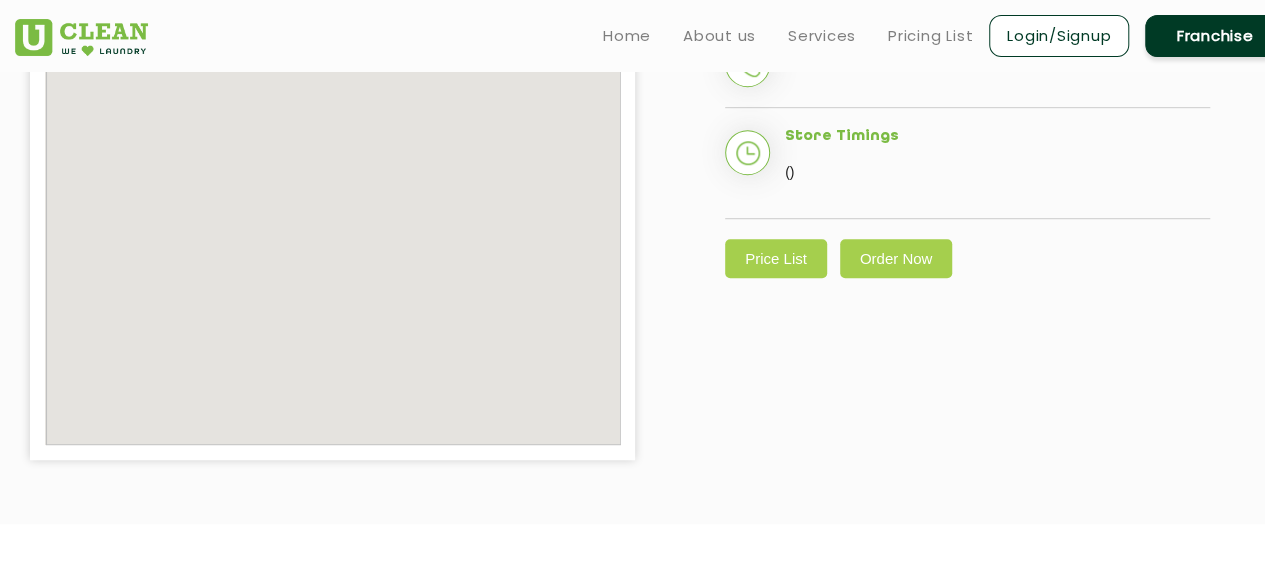 scroll, scrollTop: 0, scrollLeft: 0, axis: both 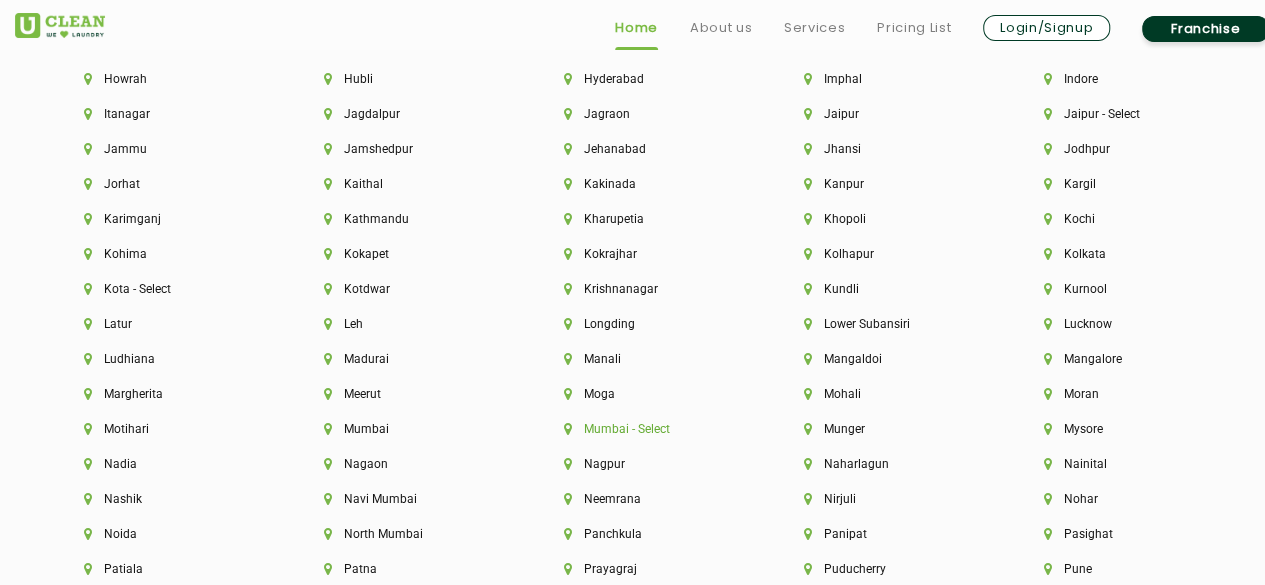 click on "Mumbai - Select" 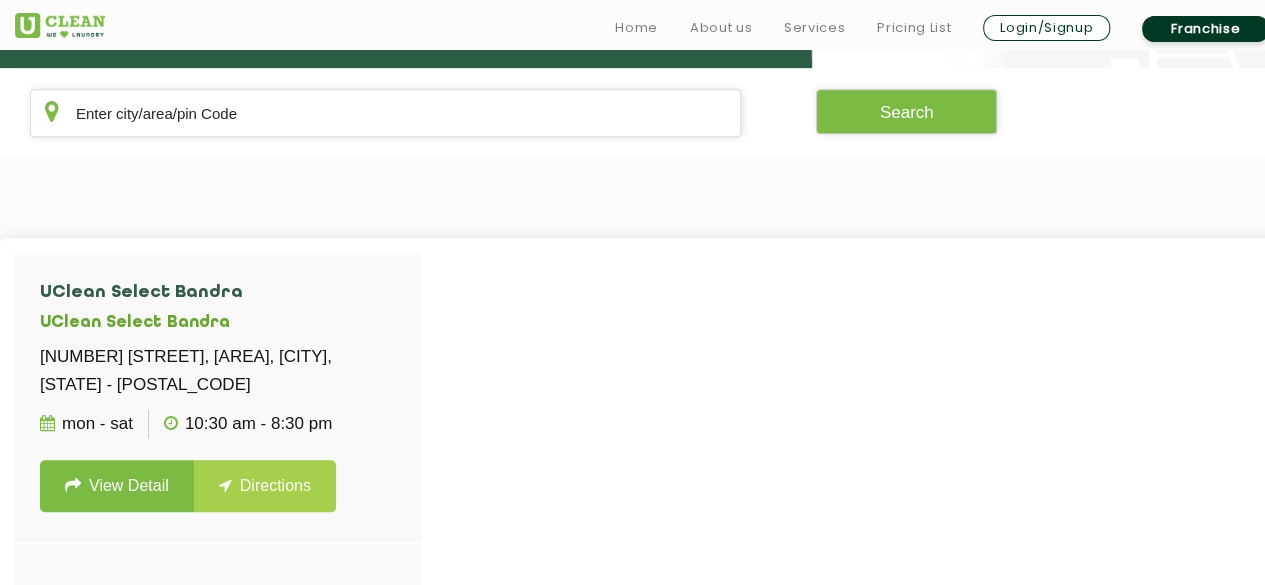 scroll, scrollTop: 398, scrollLeft: 0, axis: vertical 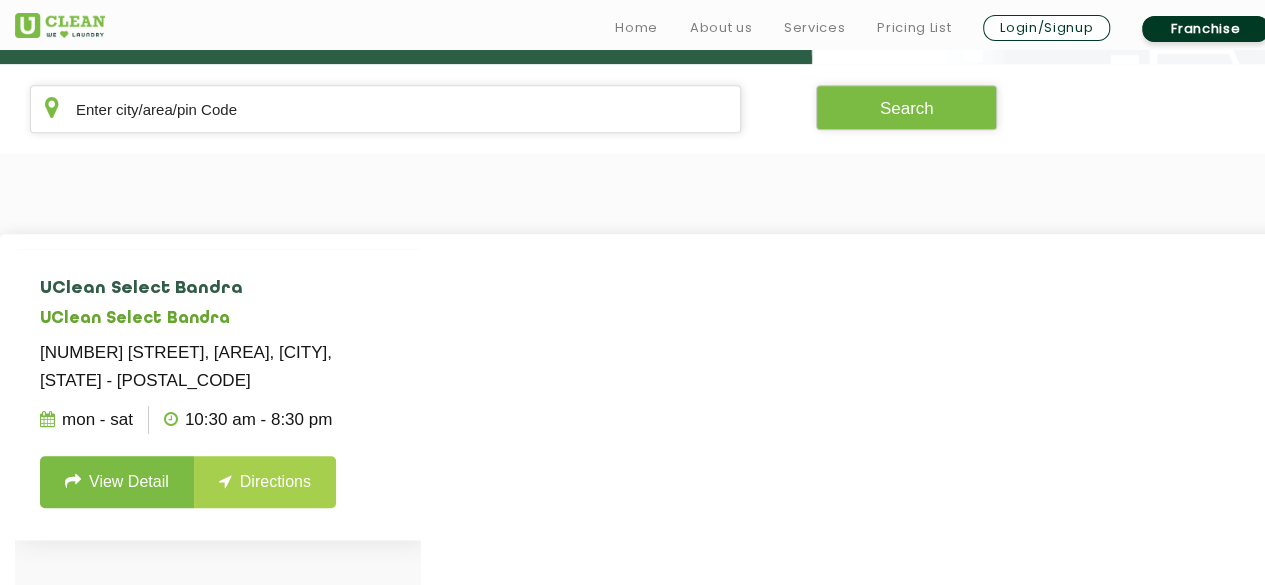 click on "View Detail" 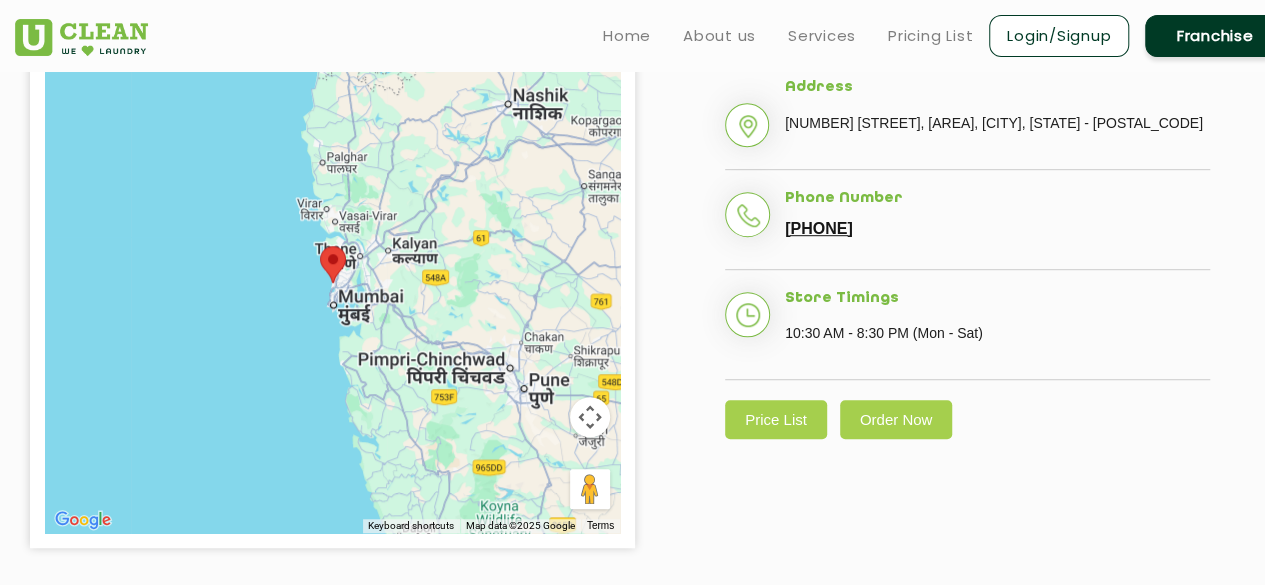scroll, scrollTop: 104, scrollLeft: 0, axis: vertical 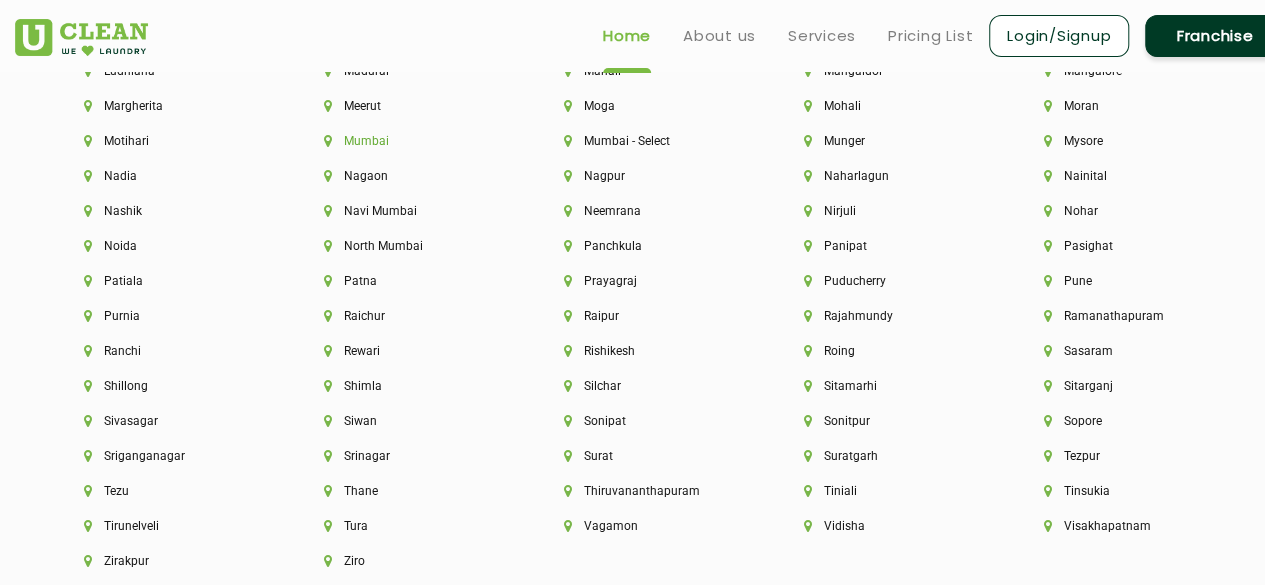 click on "Mumbai" 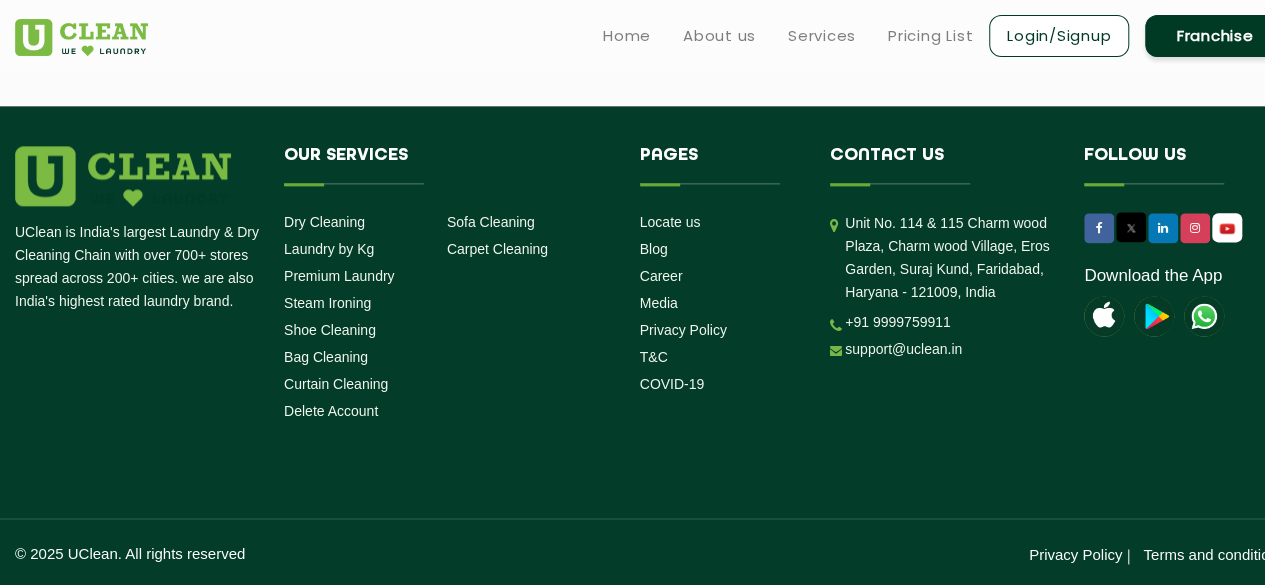 scroll, scrollTop: 0, scrollLeft: 0, axis: both 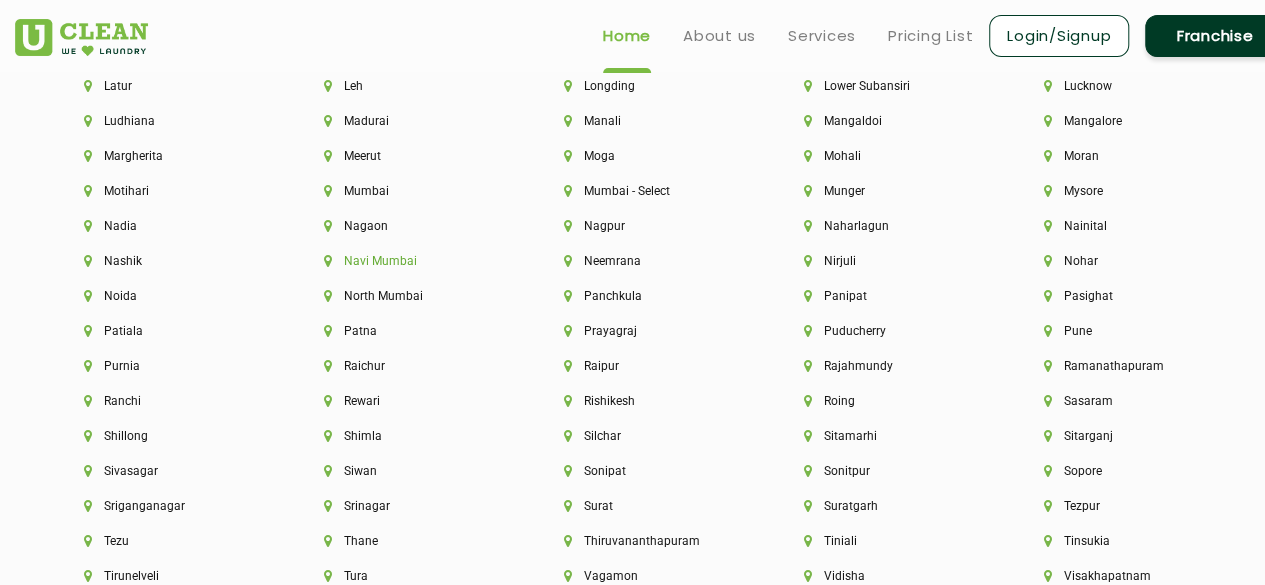 click on "Navi Mumbai" 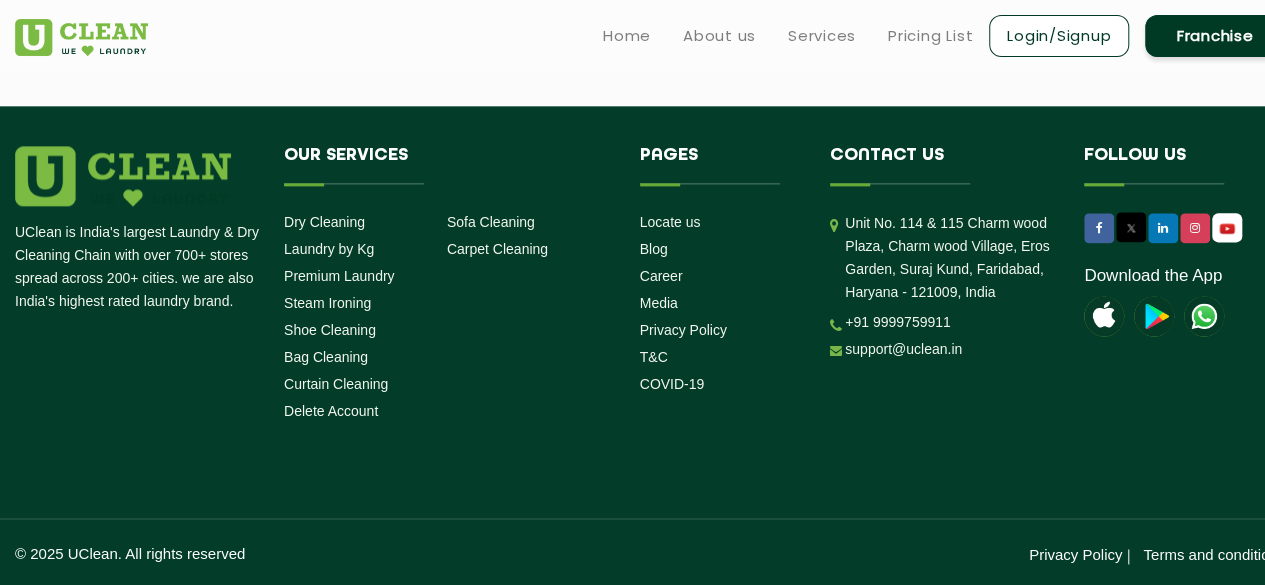 scroll, scrollTop: 0, scrollLeft: 0, axis: both 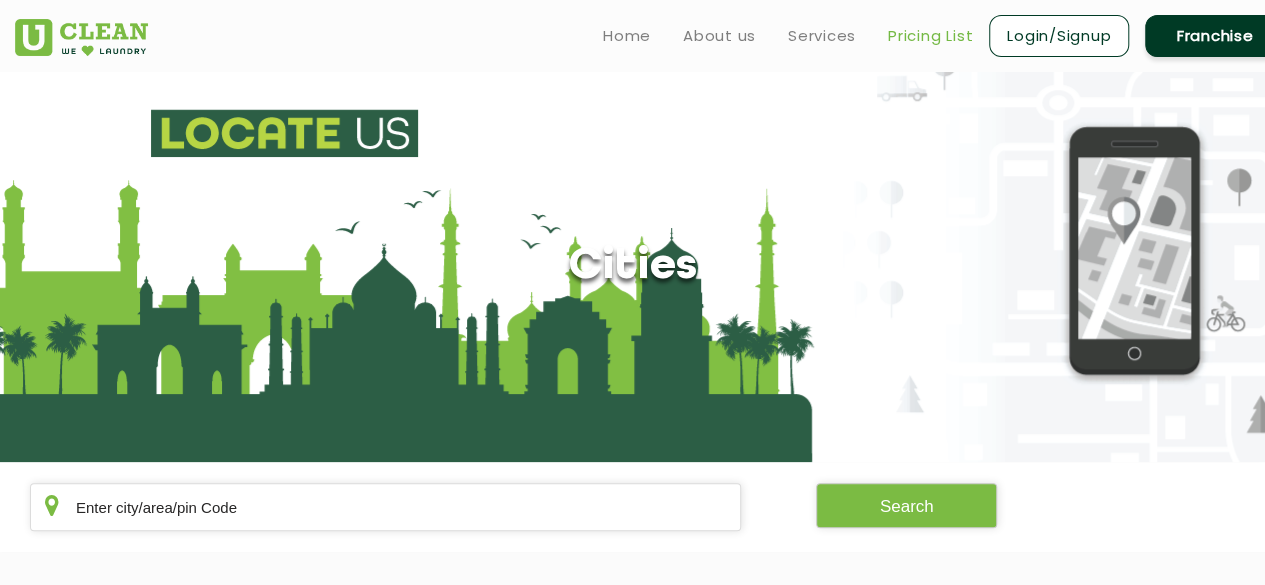 click on "Pricing List" at bounding box center [930, 36] 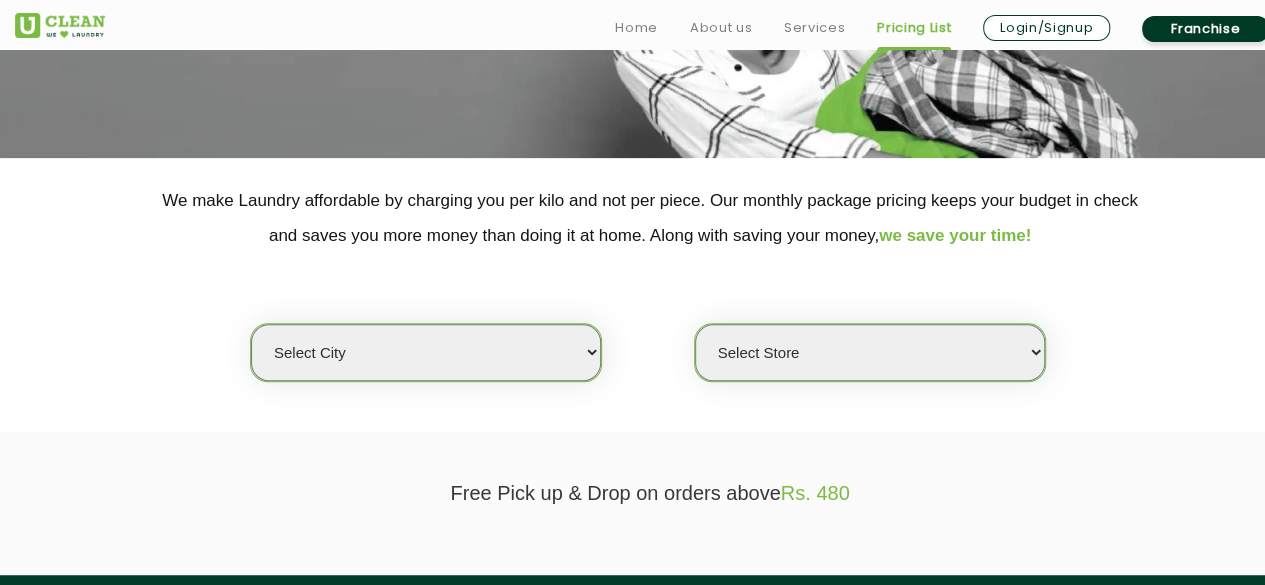 scroll, scrollTop: 420, scrollLeft: 0, axis: vertical 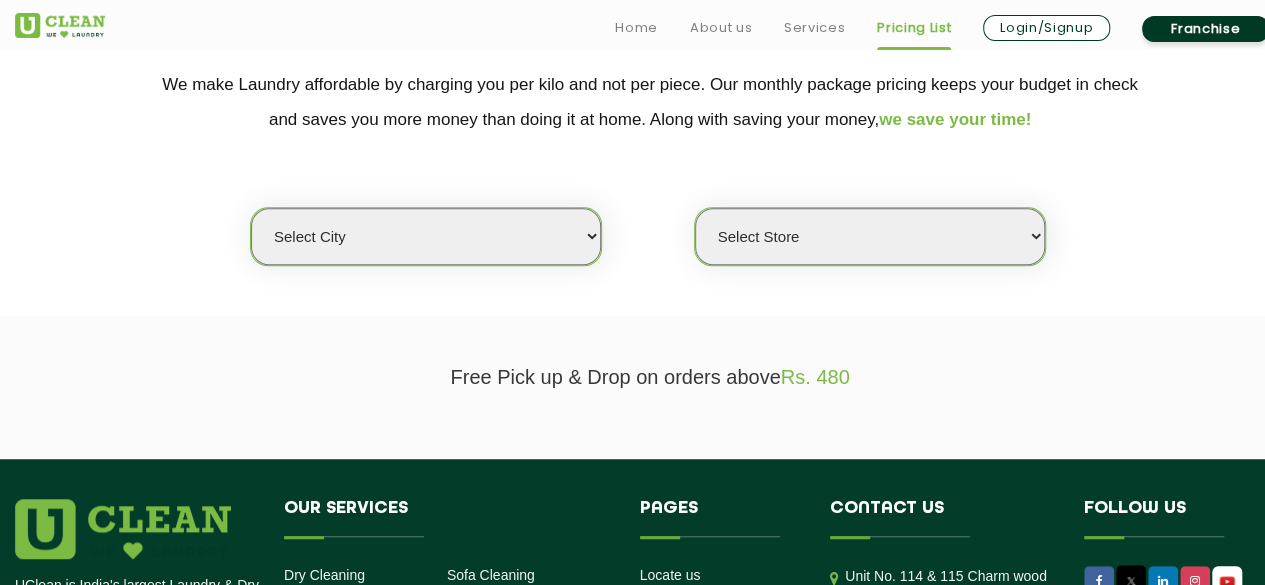 click on "Select city Aalo Agartala Agra Ahmedabad Akola Aligarh Alwar - UClean Select Amravati Aurangabad Ayodhya Bahadurgarh Bahraich Baleswar Baramulla Bareilly Barmer Barpeta Bathinda Belgaum Bengaluru Berhampur Bettiah Bhagalpur Bhilwara Bhiwadi Bhopal Bhubaneshwar Bidar Bikaner Bilaspur Bokaro Bongaigaon Chandigarh Chennai Chitrakoot Cochin Coimbatore Cooch Behar Coonoor Daman Danapur Darrang Daudnagar Dehradun Delhi Deoghar Dhanbad Dharwad Dhule Dibrugarh Digboi Dimapur Dindigul Duliajan Ellenabad Erode Faridabad Gandhidham Gandhinagar Garia Ghaziabad Goa Gohana Golaghat Gonda Gorakhpur Gurugram Guwahati Gwalior Haldwani Hamirpur Hanumangarh Haridwar Hingoli Hojai Howrah Hubli Hyderabad Imphal Indore Itanagar Jagdalpur Jagraon Jaipur Jaipur - Select Jammu Jamshedpur Jehanabad Jhansi Jodhpur Jorhat Kaithal Kakinada Kanpur Kargil Karimganj Kathmandu Kharupetia Khopoli Kochi Kohima Kokapet Kokrajhar Kolhapur Kolkata Kota - Select Kotdwar Krishnanagar Kundli Kurnool Latur Leh Longding Lower Subansiri Lucknow Madurai" at bounding box center [426, 236] 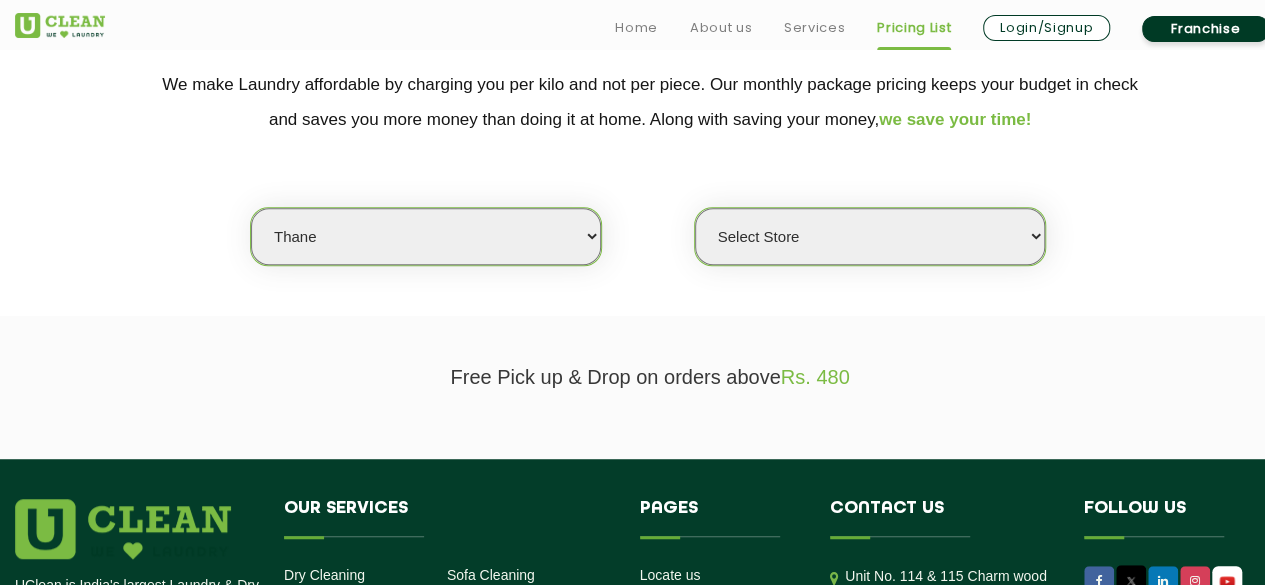 click on "Select city Aalo Agartala Agra Ahmedabad Akola Aligarh Alwar - UClean Select Amravati Aurangabad Ayodhya Bahadurgarh Bahraich Baleswar Baramulla Bareilly Barmer Barpeta Bathinda Belgaum Bengaluru Berhampur Bettiah Bhagalpur Bhilwara Bhiwadi Bhopal Bhubaneshwar Bidar Bikaner Bilaspur Bokaro Bongaigaon Chandigarh Chennai Chitrakoot Cochin Coimbatore Cooch Behar Coonoor Daman Danapur Darrang Daudnagar Dehradun Delhi Deoghar Dhanbad Dharwad Dhule Dibrugarh Digboi Dimapur Dindigul Duliajan Ellenabad Erode Faridabad Gandhidham Gandhinagar Garia Ghaziabad Goa Gohana Golaghat Gonda Gorakhpur Gurugram Guwahati Gwalior Haldwani Hamirpur Hanumangarh Haridwar Hingoli Hojai Howrah Hubli Hyderabad Imphal Indore Itanagar Jagdalpur Jagraon Jaipur Jaipur - Select Jammu Jamshedpur Jehanabad Jhansi Jodhpur Jorhat Kaithal Kakinada Kanpur Kargil Karimganj Kathmandu Kharupetia Khopoli Kochi Kohima Kokapet Kokrajhar Kolhapur Kolkata Kota - Select Kotdwar Krishnanagar Kundli Kurnool Latur Leh Longding Lower Subansiri Lucknow Madurai" at bounding box center (426, 236) 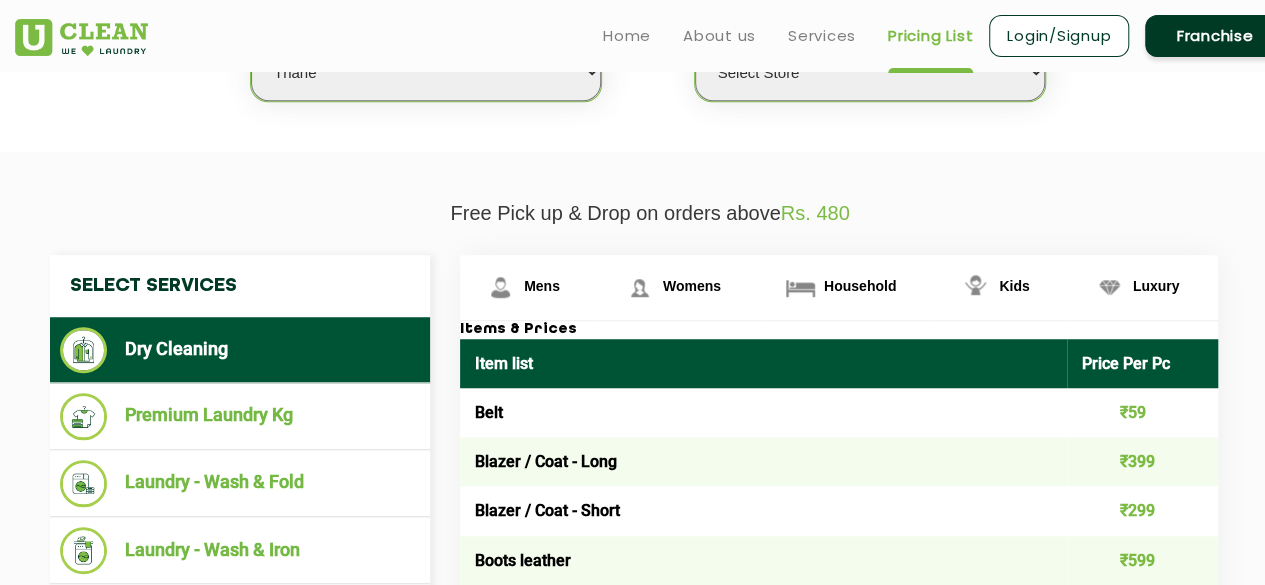 scroll, scrollTop: 578, scrollLeft: 0, axis: vertical 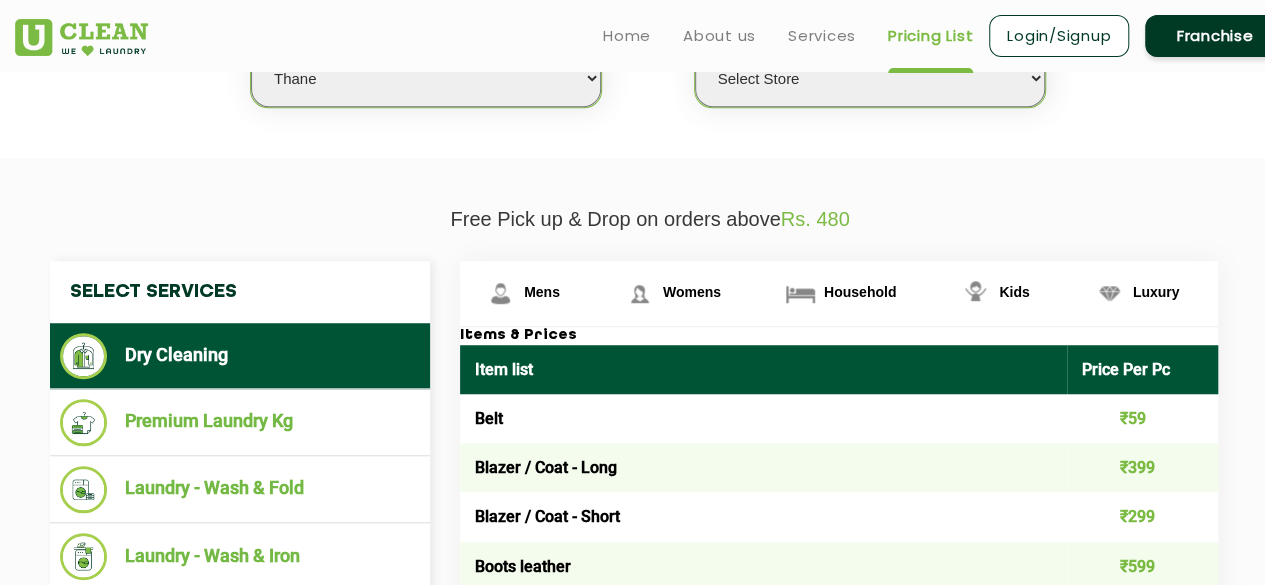 click on "Select Store UClean Kolshet Road UClean Hiranandani Meadows" at bounding box center [870, 78] 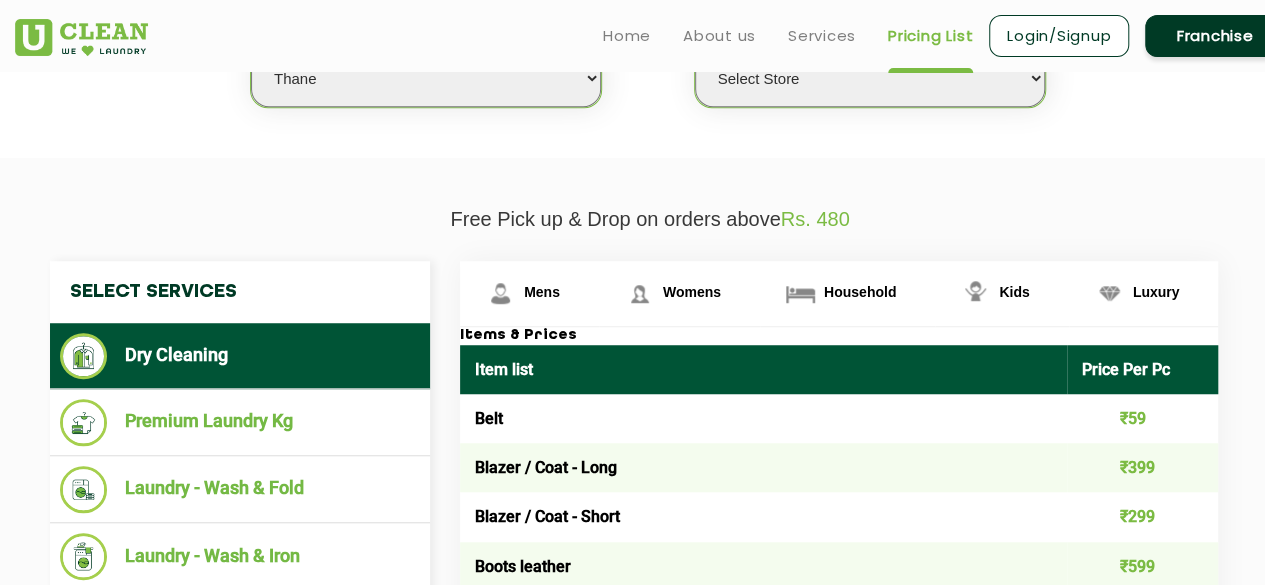 select on "617" 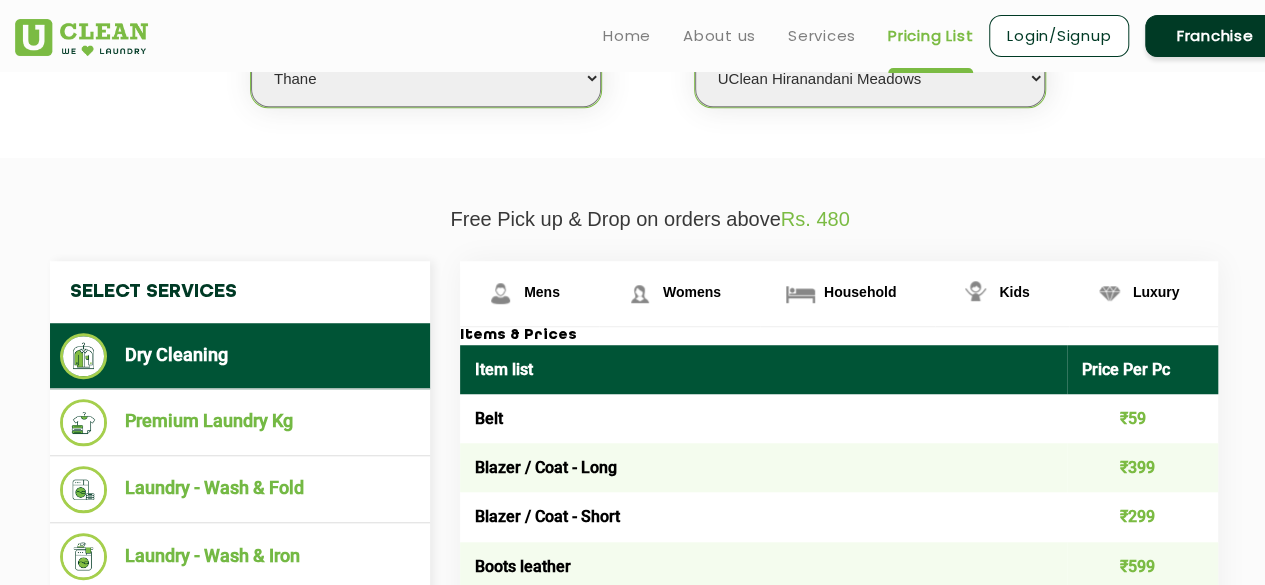click on "Select Store UClean Kolshet Road UClean Hiranandani Meadows" at bounding box center [870, 78] 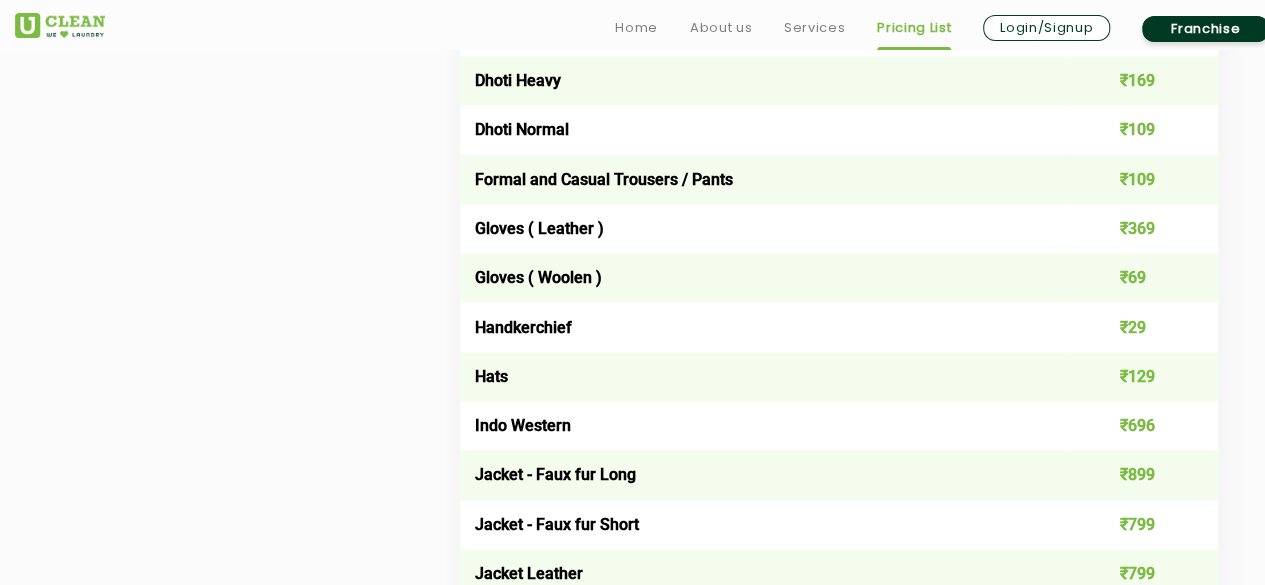 scroll, scrollTop: 749, scrollLeft: 0, axis: vertical 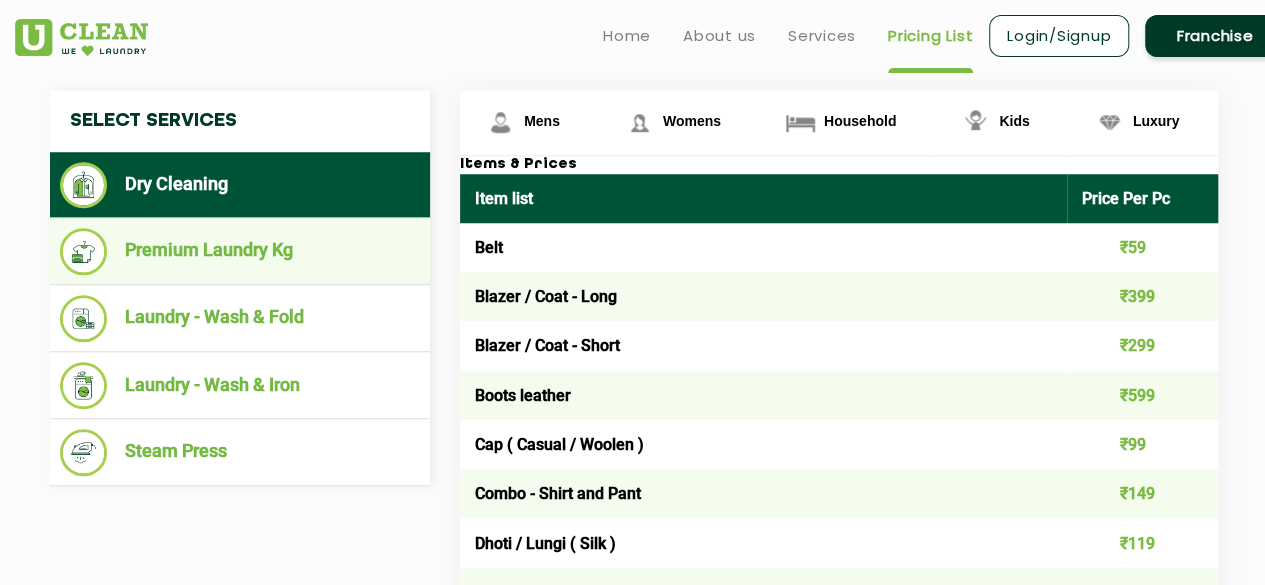 click on "Premium Laundry Kg" at bounding box center [240, 251] 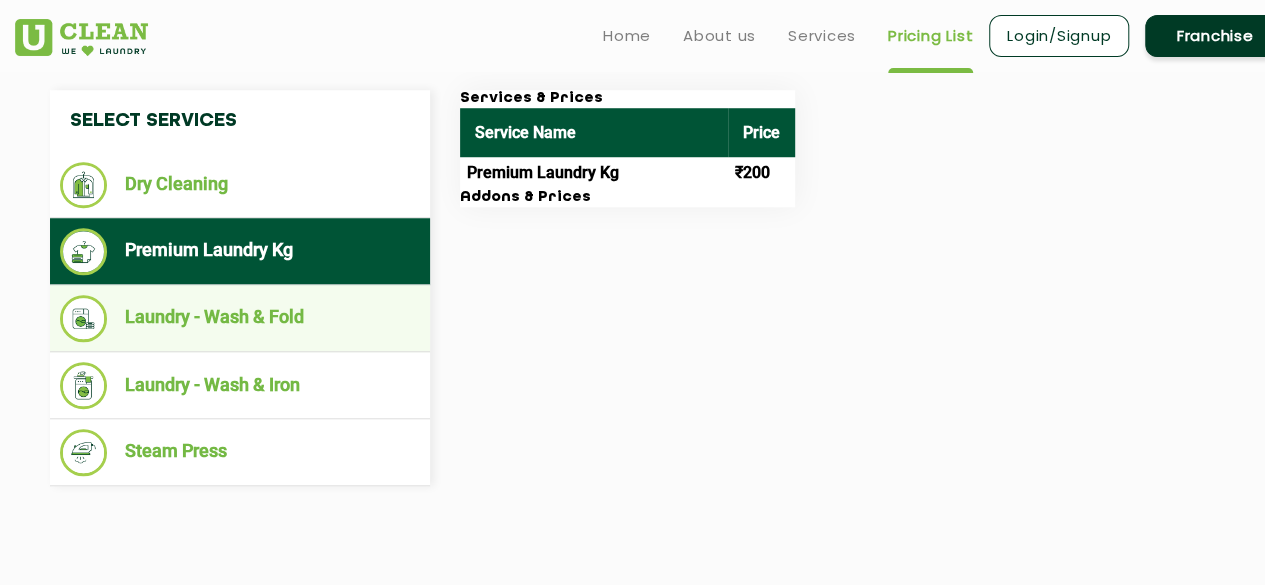 click on "Laundry - Wash & Fold" at bounding box center (240, 318) 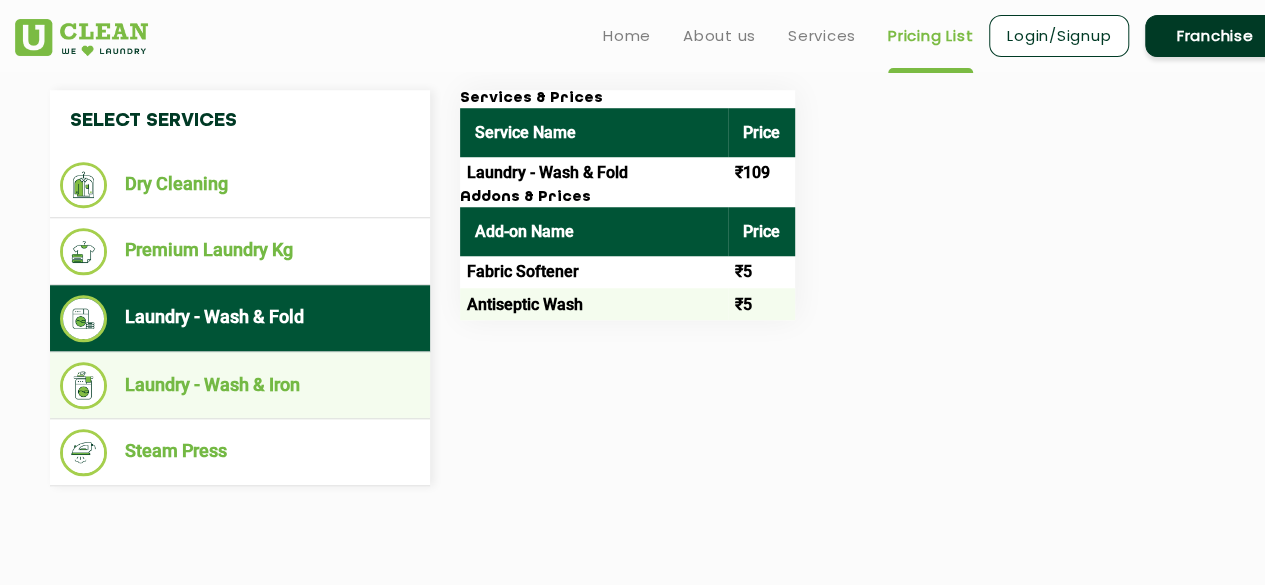 click on "Laundry - Wash & Iron" at bounding box center (240, 385) 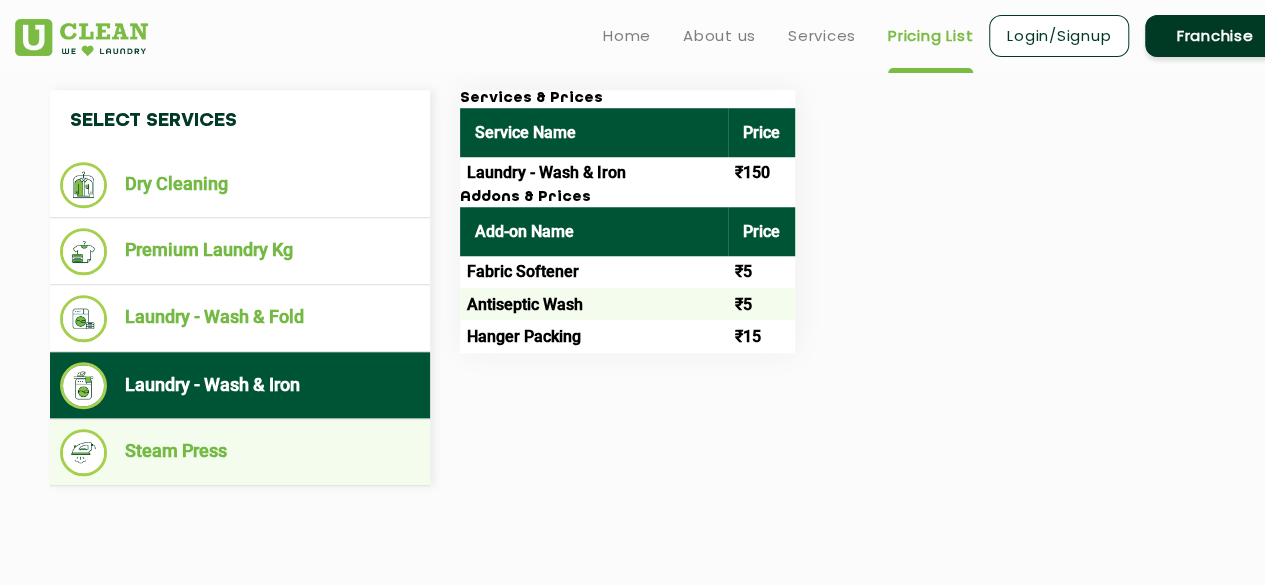 click on "Steam Press" at bounding box center (240, 452) 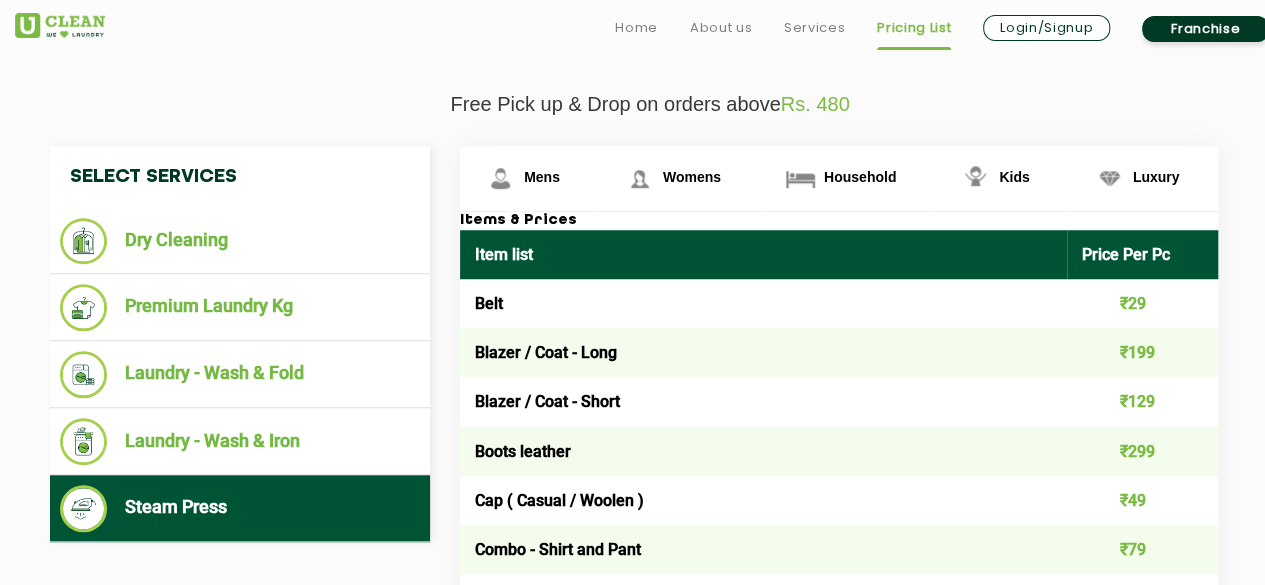 scroll, scrollTop: 699, scrollLeft: 0, axis: vertical 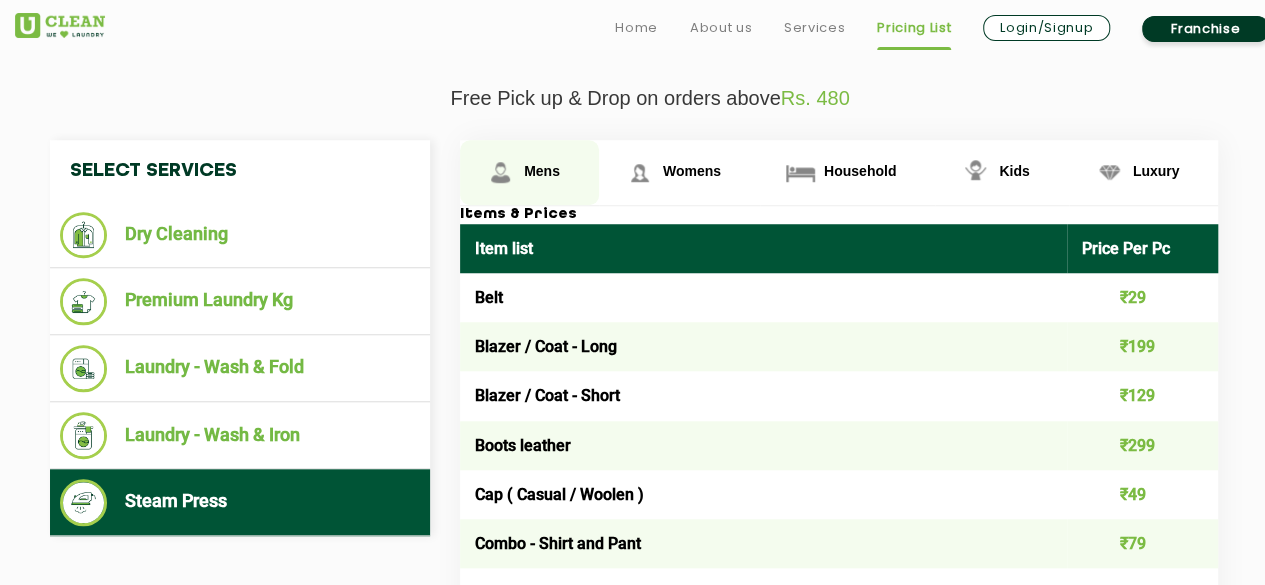 click on "Mens" at bounding box center [529, 172] 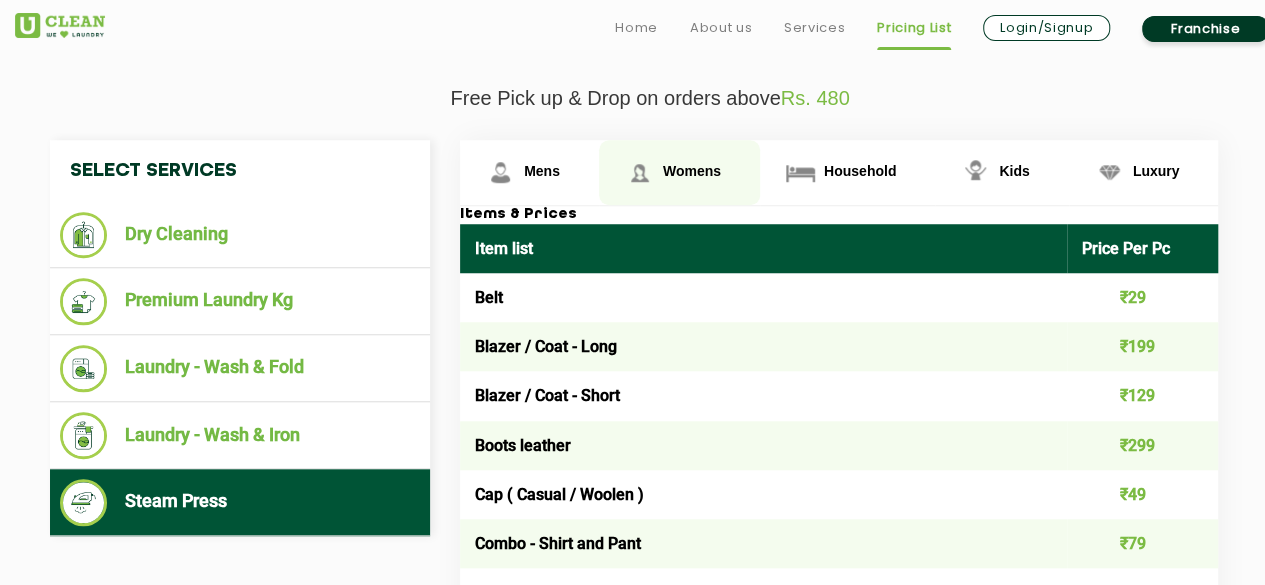click on "Womens" at bounding box center [529, 172] 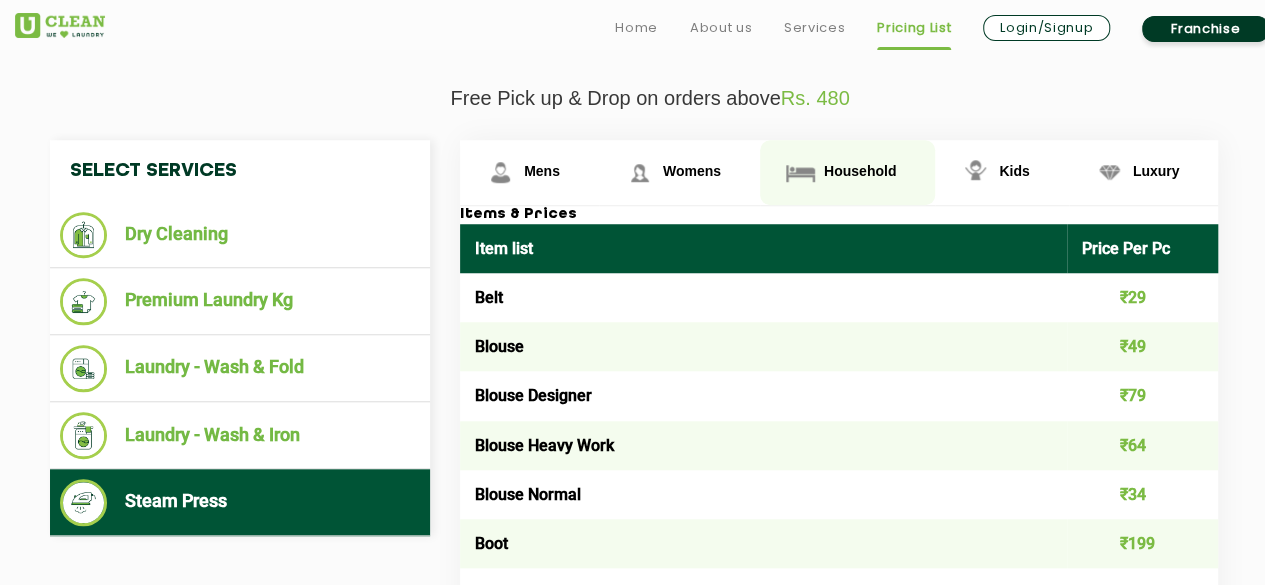 click on "Household" at bounding box center (529, 172) 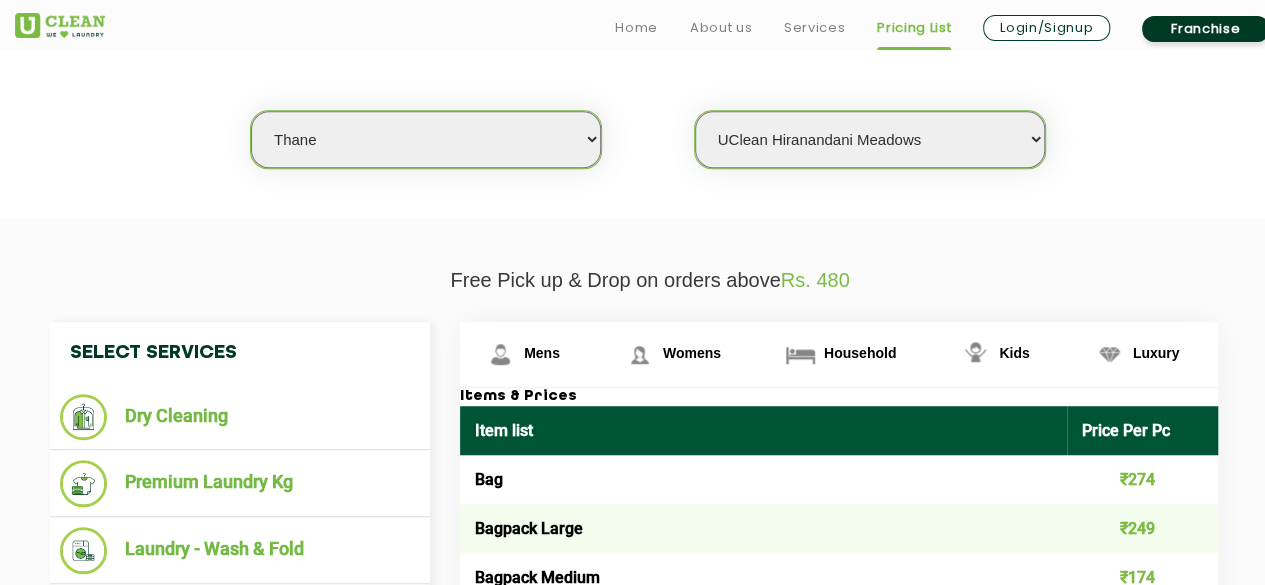 scroll, scrollTop: 534, scrollLeft: 0, axis: vertical 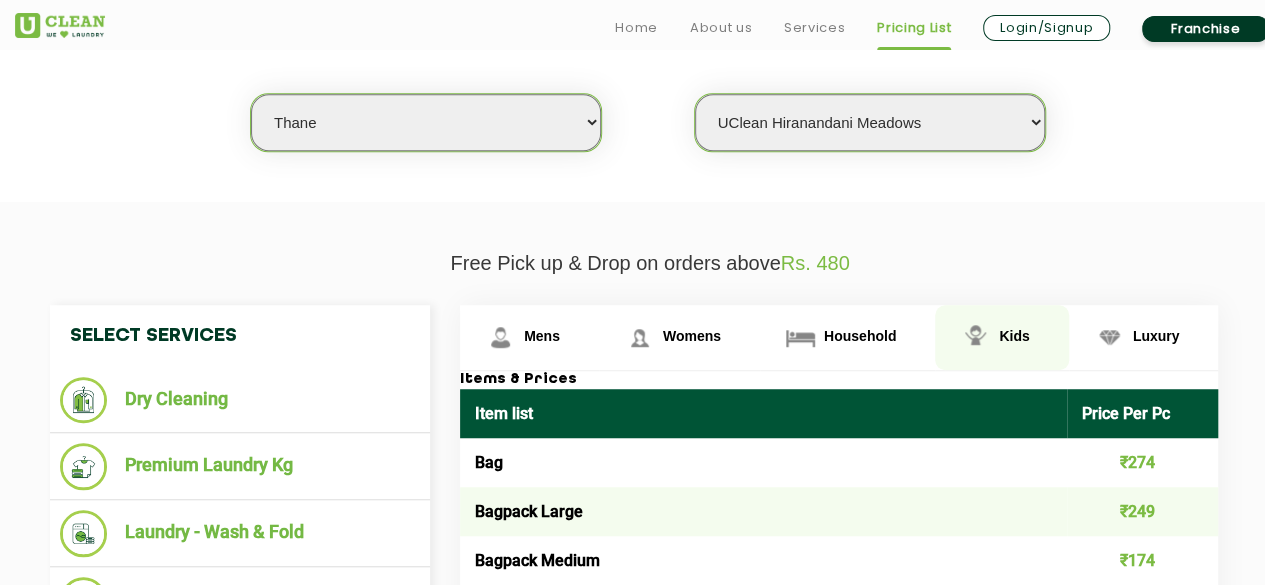 click on "Kids" at bounding box center [529, 337] 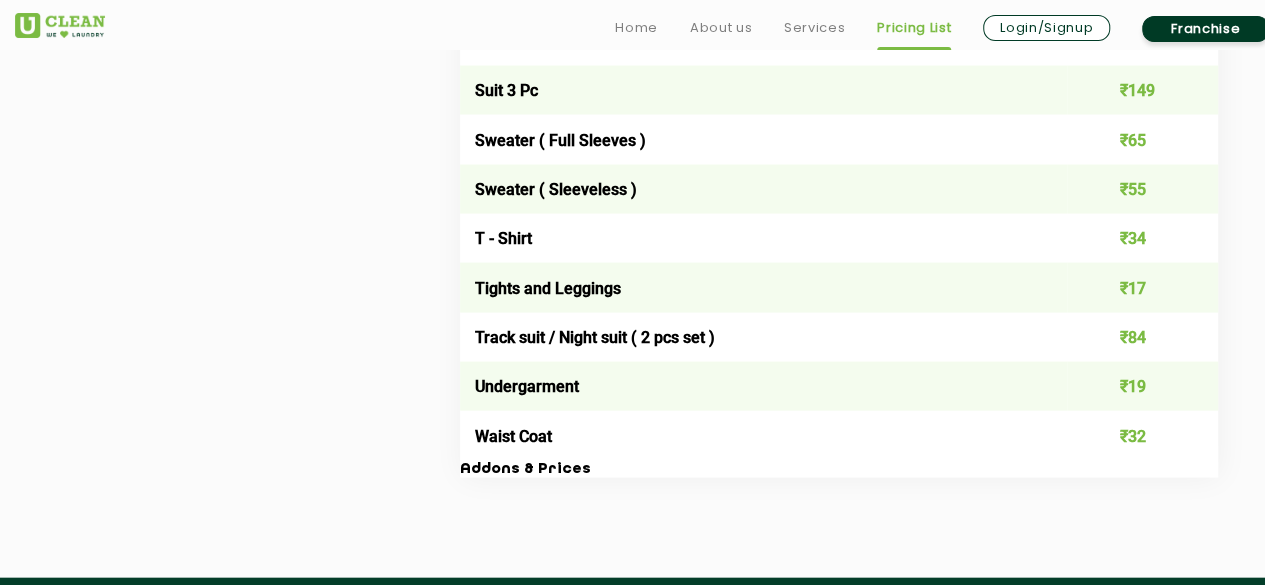 scroll, scrollTop: 2047, scrollLeft: 0, axis: vertical 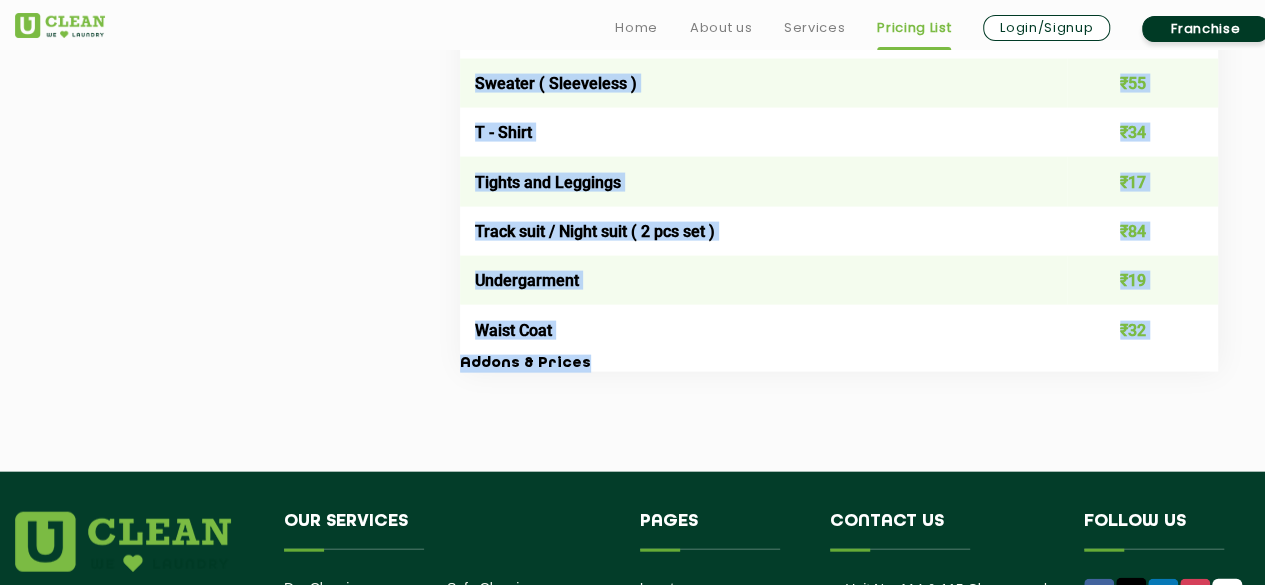 drag, startPoint x: 1253, startPoint y: 485, endPoint x: 1277, endPoint y: 274, distance: 212.36055 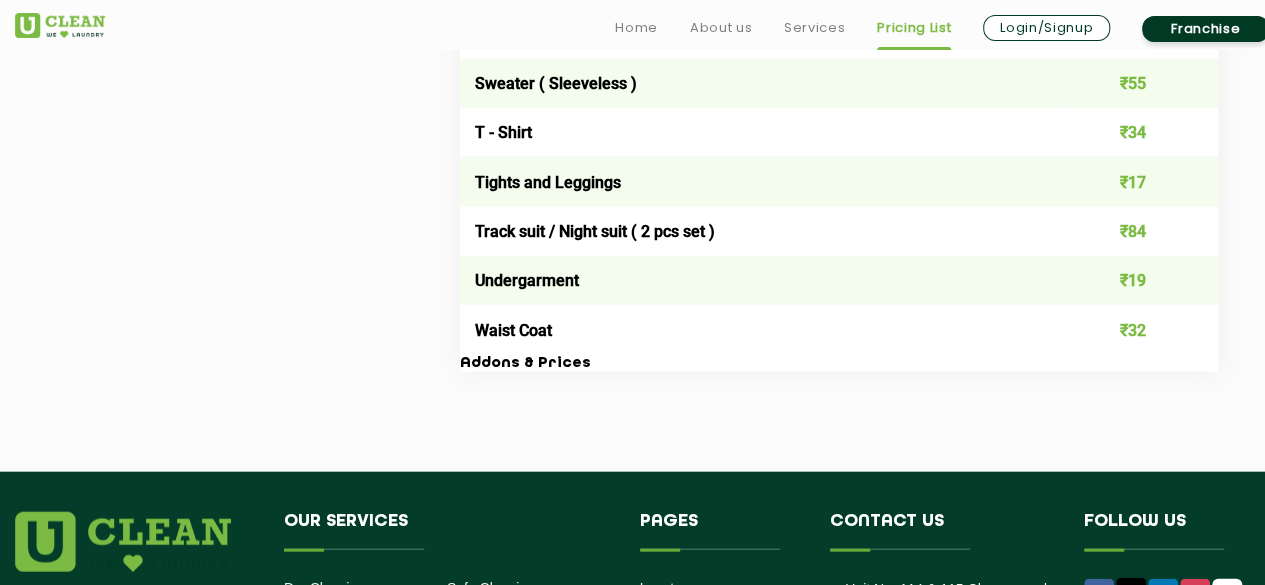 click on "Free Pick up & Drop on orders above  Rs. 480  Select Services Dry Cleaning  Premium Laundry Kg  Laundry - Wash & Fold  Laundry - Wash & Iron  Steam Press  Mens Womens Household Kids Luxury Items & Prices Item list Price Per Pc Blouse ₹19 Blouse / Top ₹35 Choli+Lehenga+Dupatta ₹199 Coat ₹89 Combo -  Shirt and Pant ( 2 pcs set ) ₹39 Cotton Frock ₹74 Designer Frock ₹149 Dress ₹59 Dress ( Heavy ) ₹125 Dungaree ( Short / Long ) ₹74 Ethnic Kurta set - 2pcs ₹99 Ethnic wear ( Normal / Heavy work ) ₹149 Frock ₹59 Jacket ₹75 Jeans ₹32 Kurta + Pants / Salwar / Churidar + Dupatta ₹149 Pyjama ₹22 Shirt ₹27 Shorts ₹25 Skirt ₹45 Suit 2 Pc ₹119 Suit 3 Pc ₹149 Sweater ( Full Sleeves ) ₹65 Sweater ( Sleeveless ) ₹55 T - Shirt ₹34 Tights and Leggings ₹17 Track suit / Night suit ( 2 pcs set ) ₹84 Undergarment ₹19 Waist Coat ₹32 Addons & Prices" 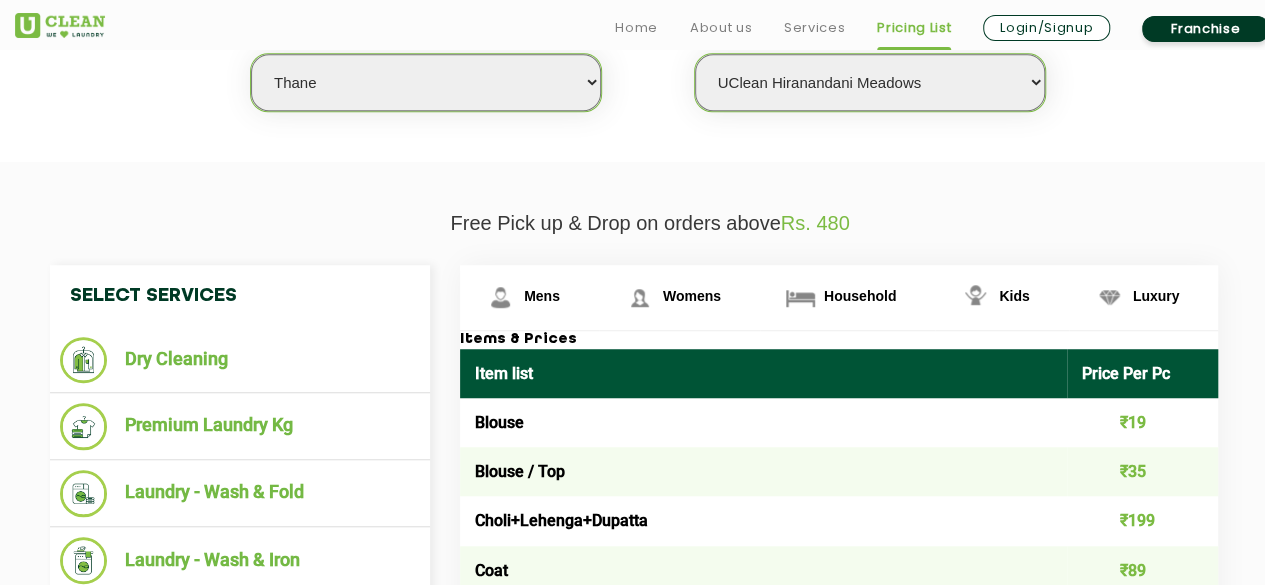 scroll, scrollTop: 578, scrollLeft: 0, axis: vertical 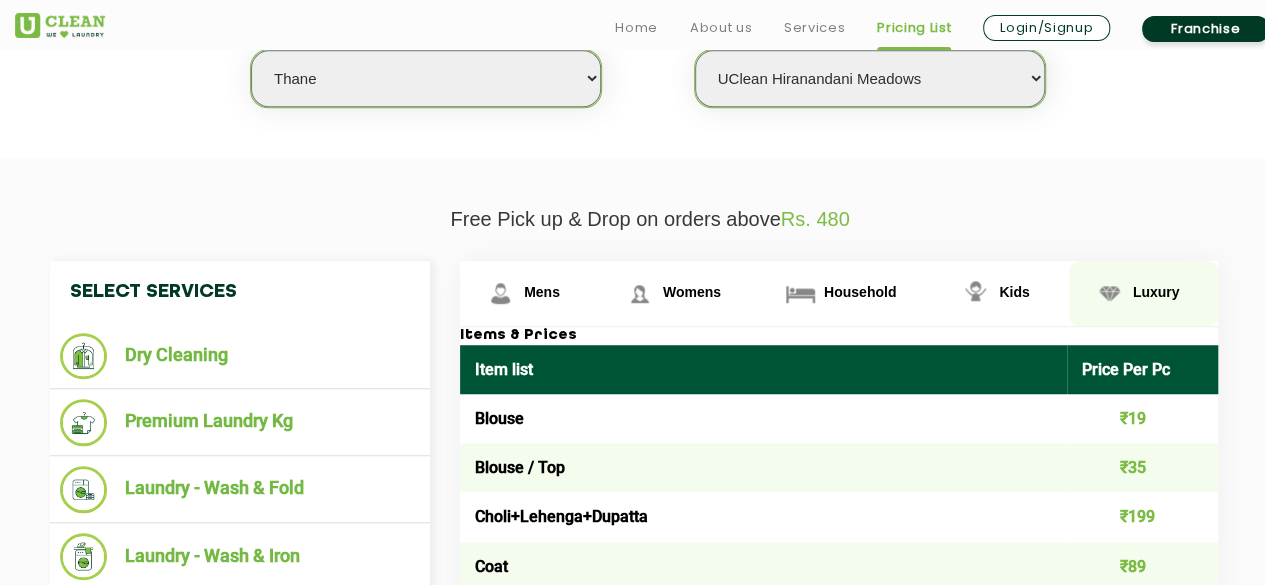 click on "Luxury" at bounding box center [542, 292] 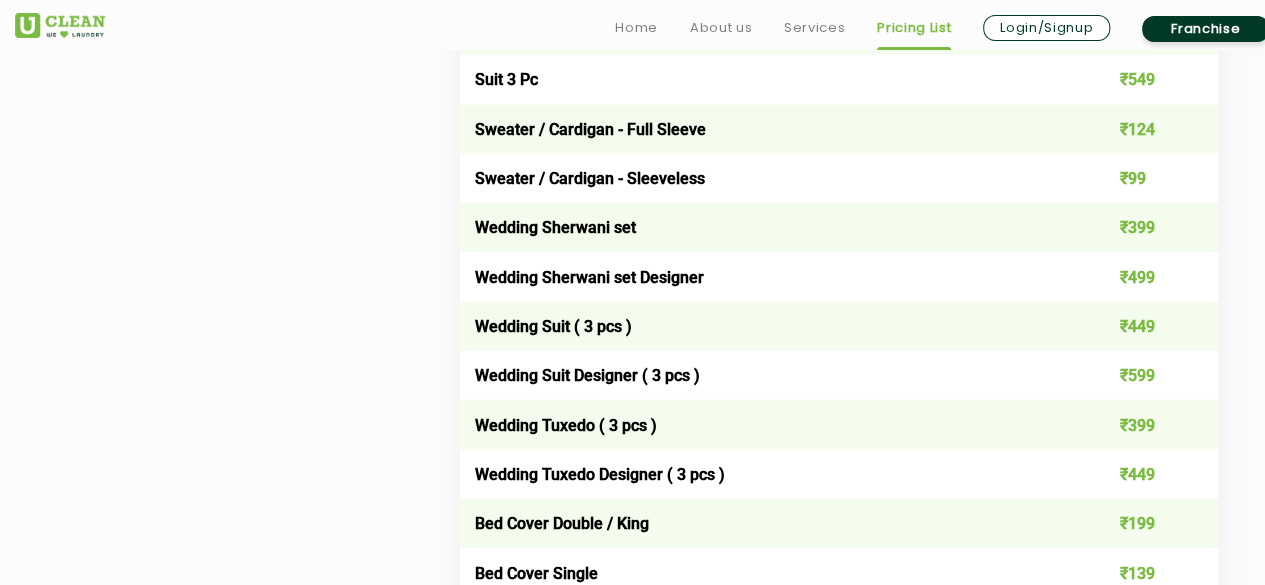scroll, scrollTop: 2930, scrollLeft: 0, axis: vertical 